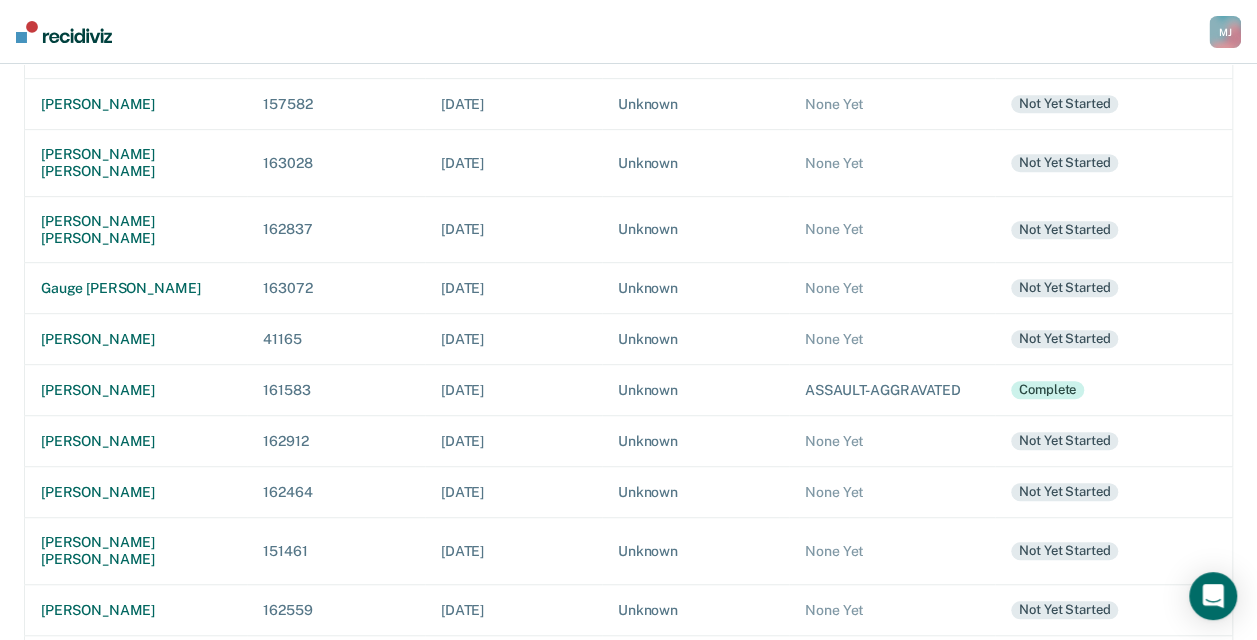 scroll, scrollTop: 0, scrollLeft: 0, axis: both 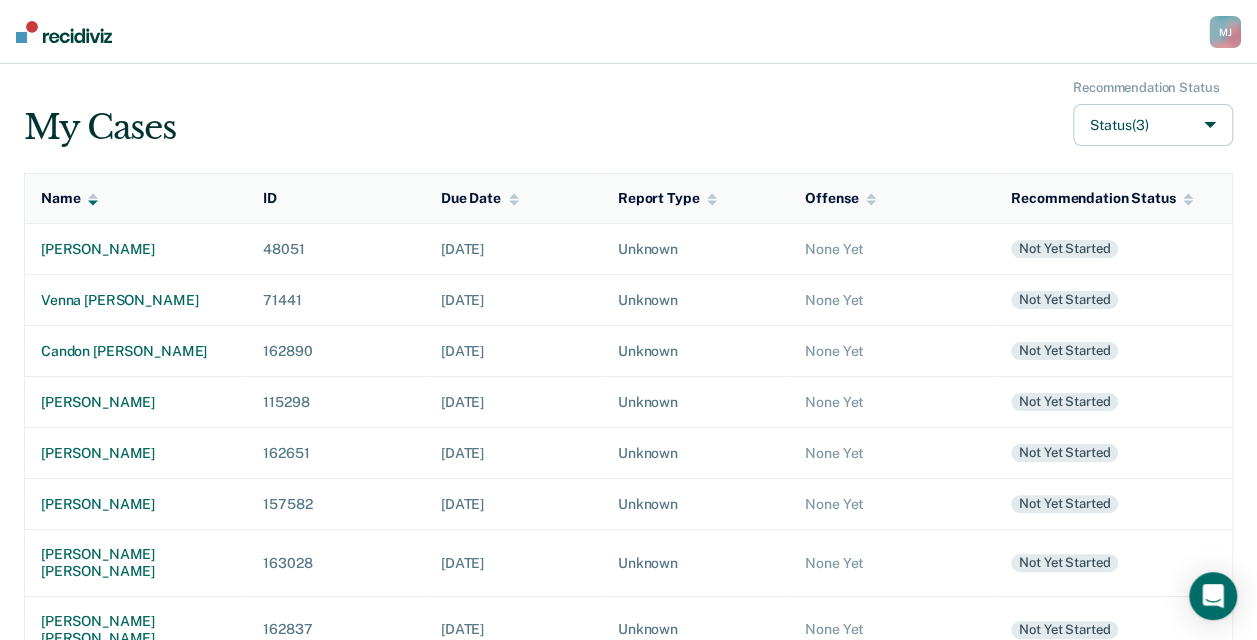click on "Status  (3)" at bounding box center [1153, 125] 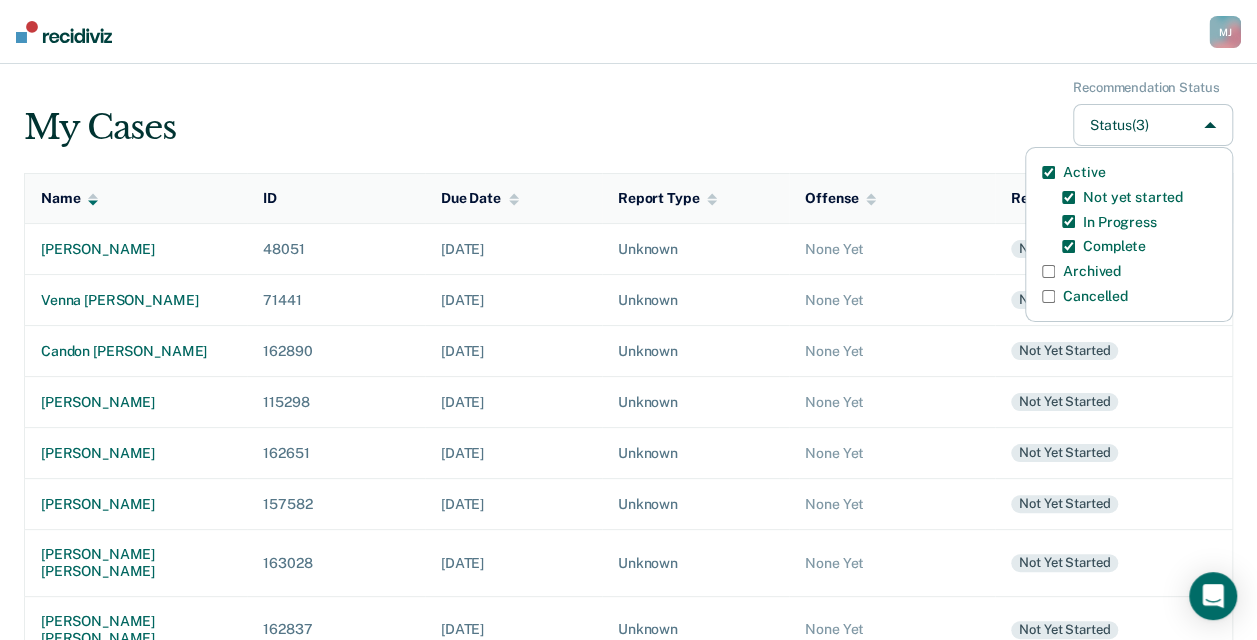 click on "Archived" at bounding box center (1092, 271) 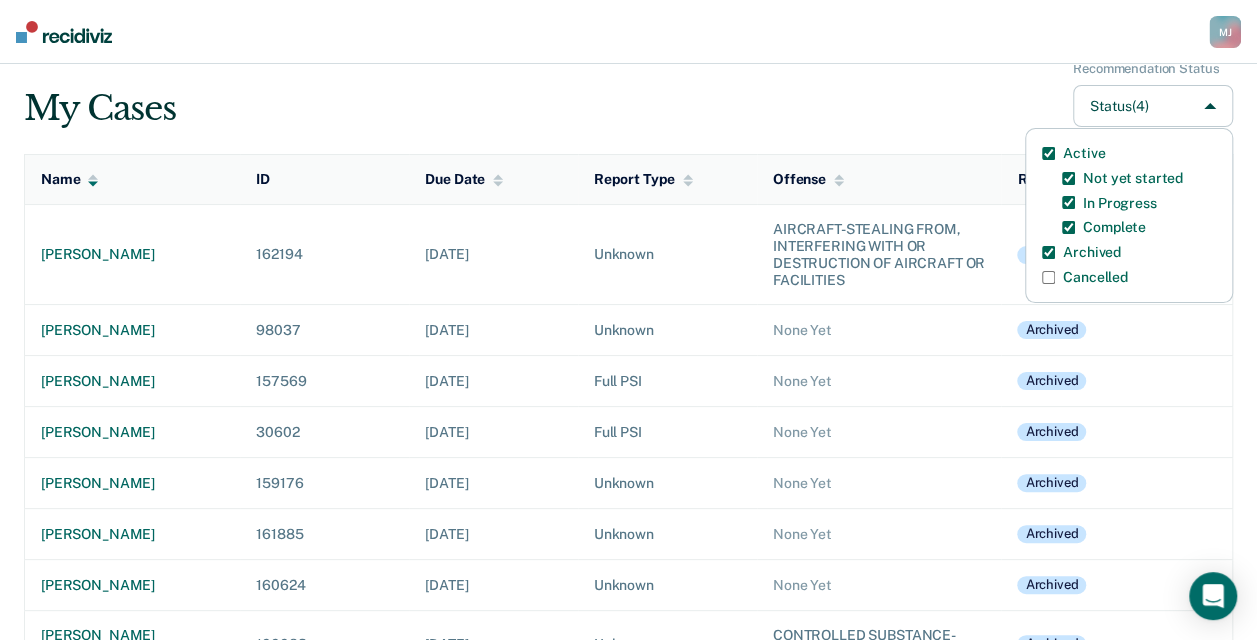 scroll, scrollTop: 0, scrollLeft: 0, axis: both 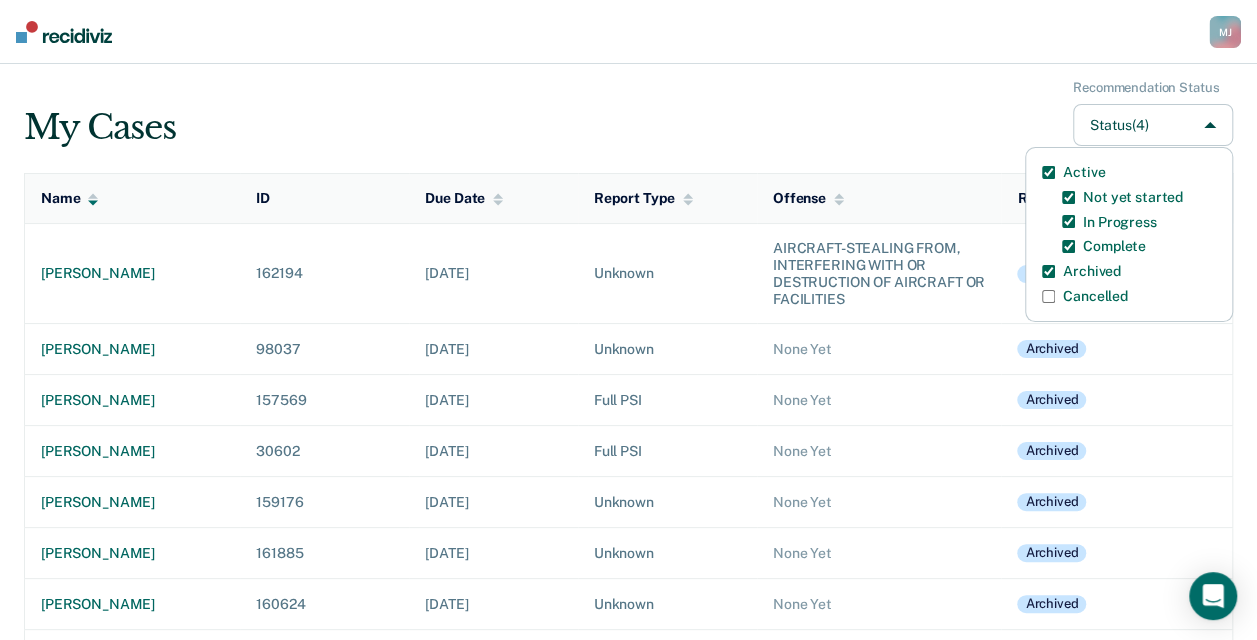click on "Archived" at bounding box center (1048, 271) 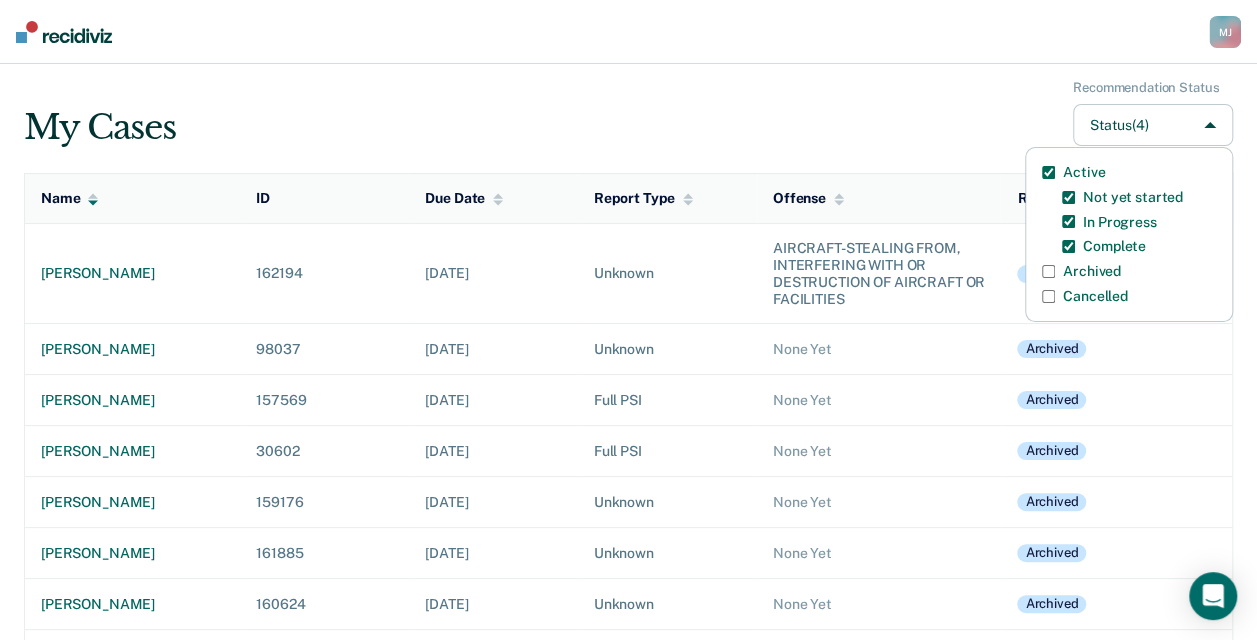 checkbox on "false" 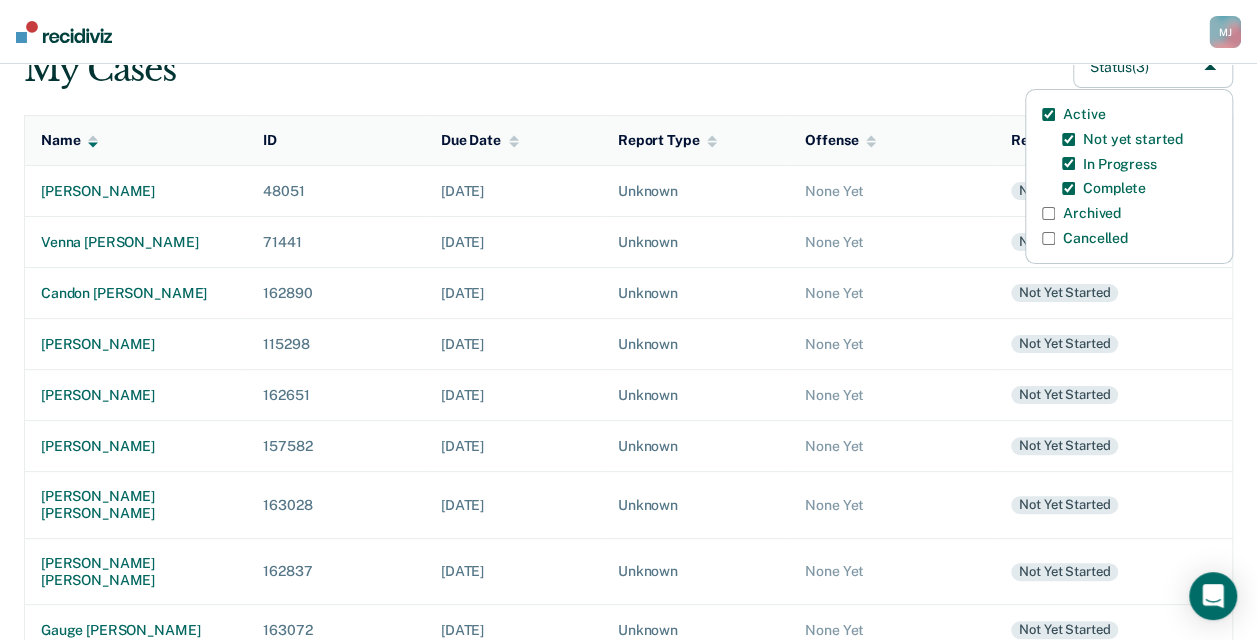 scroll, scrollTop: 0, scrollLeft: 0, axis: both 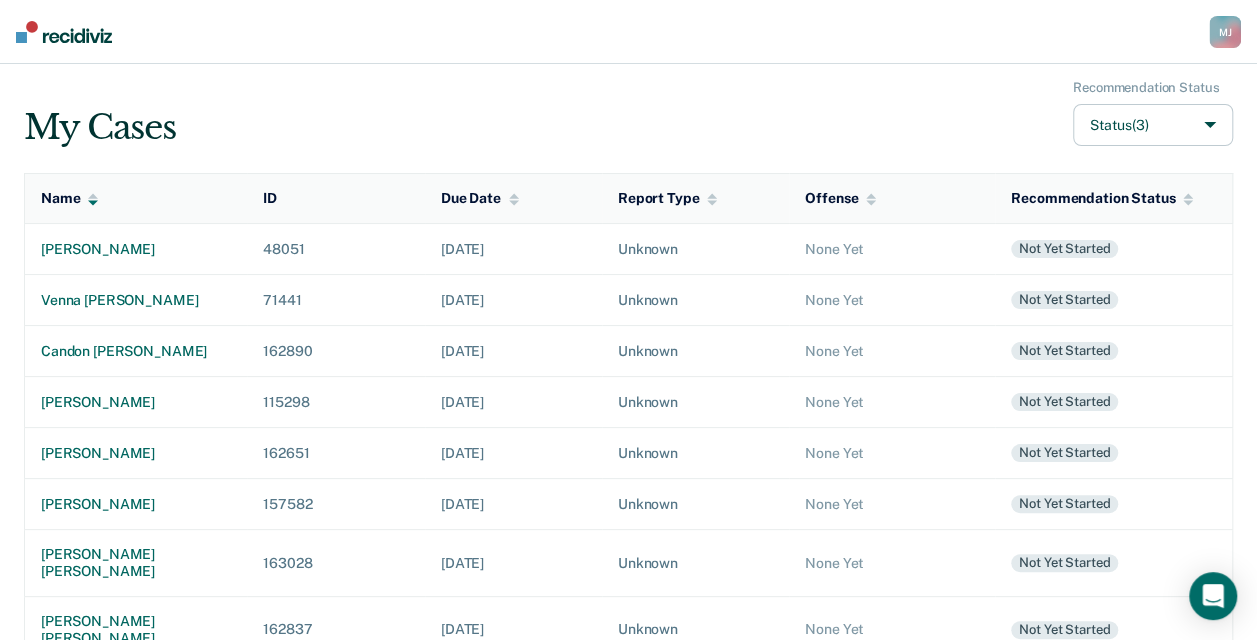 click on "My Cases Recommendation Status Status  (3)" at bounding box center (628, 113) 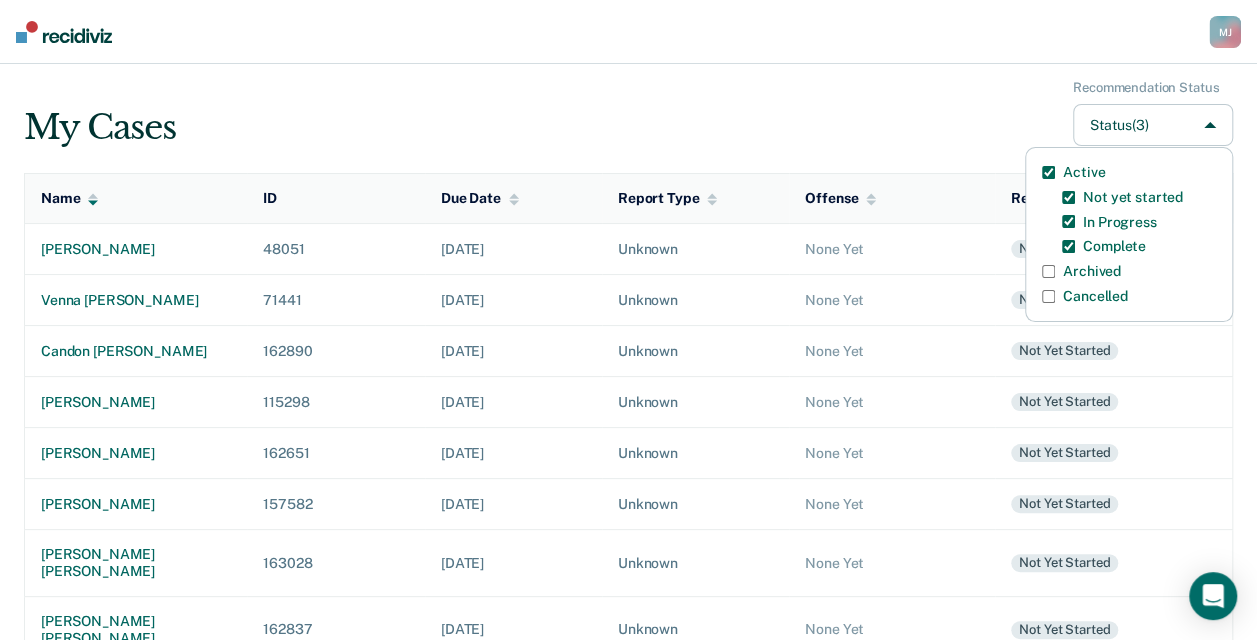 click on "Archived" at bounding box center [1092, 271] 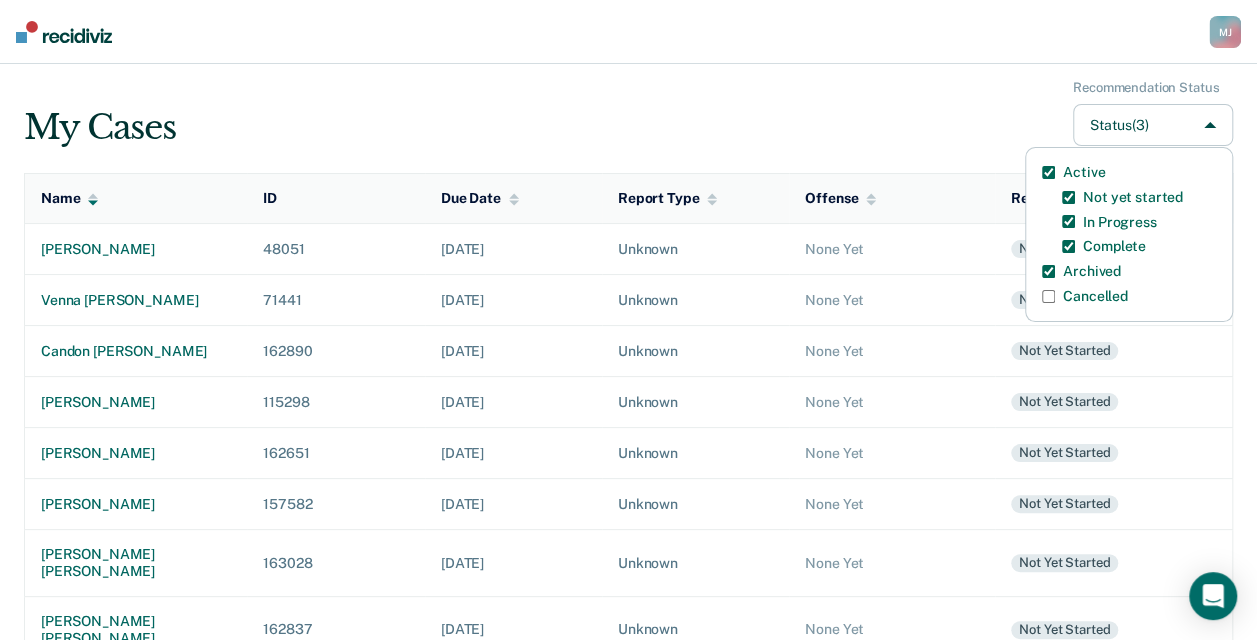 checkbox on "true" 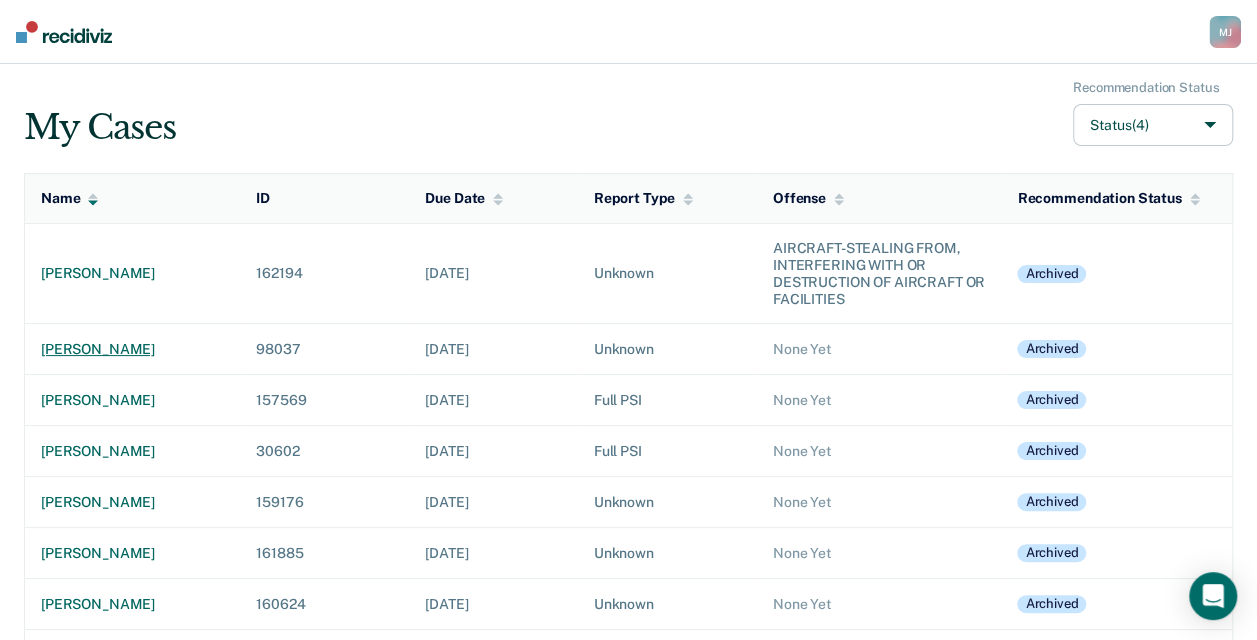 click on "[PERSON_NAME]" at bounding box center [132, 349] 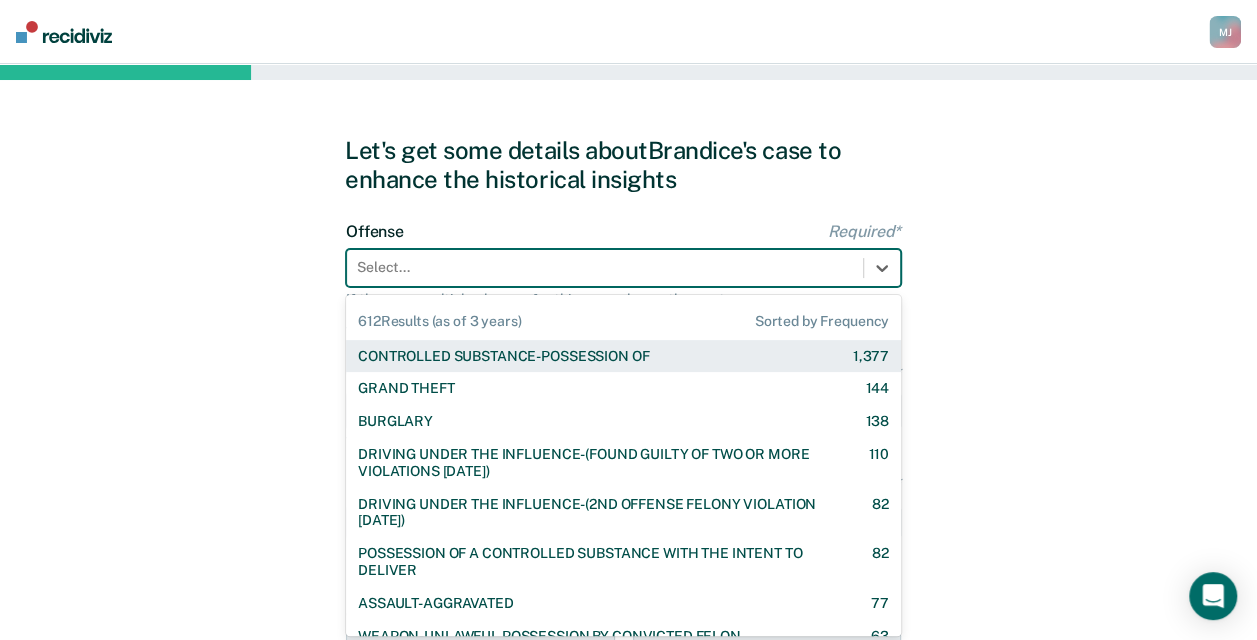 click at bounding box center (605, 267) 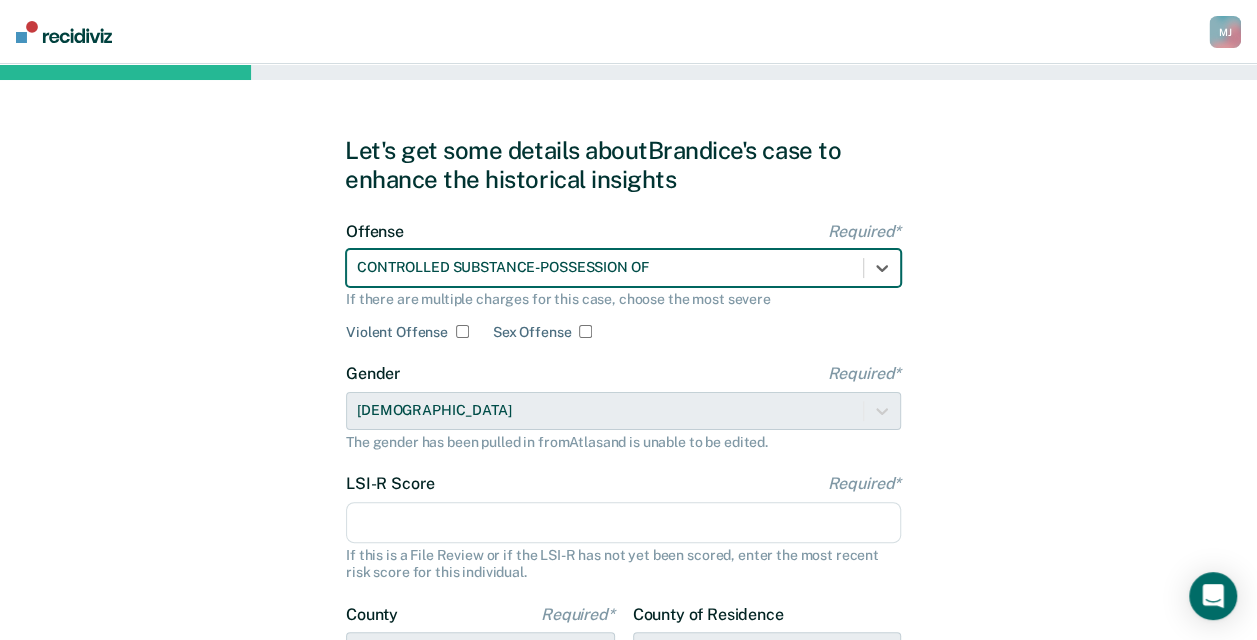 click on "LSI-R Score  Required*" at bounding box center [623, 523] 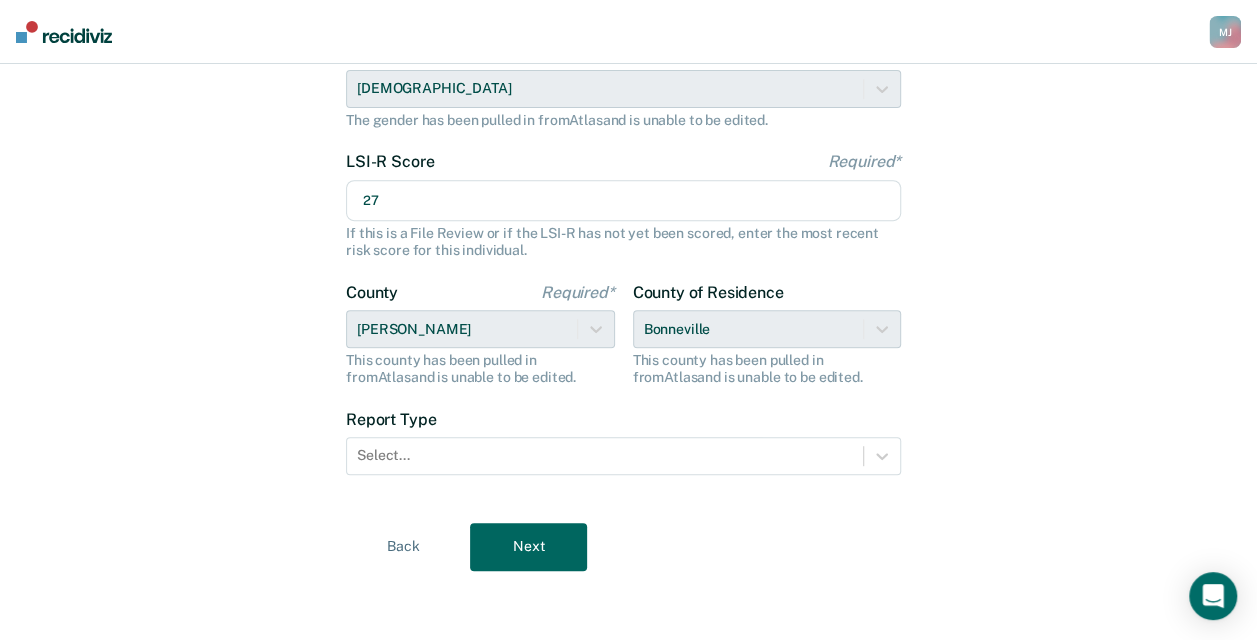 scroll, scrollTop: 324, scrollLeft: 0, axis: vertical 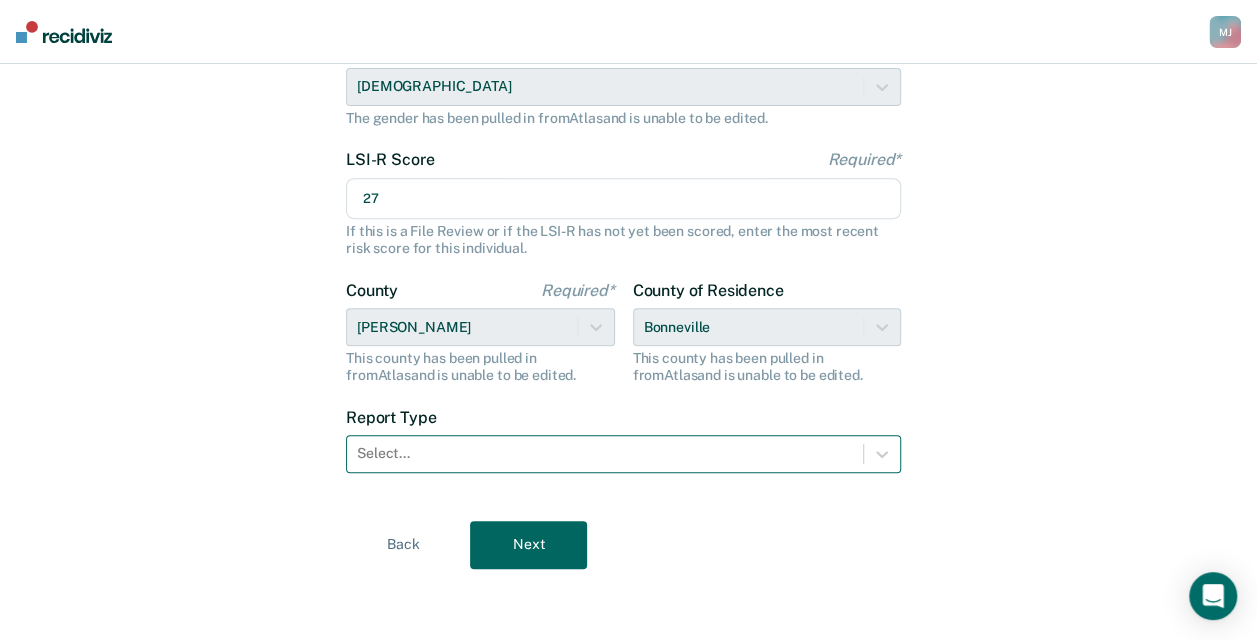 type on "27" 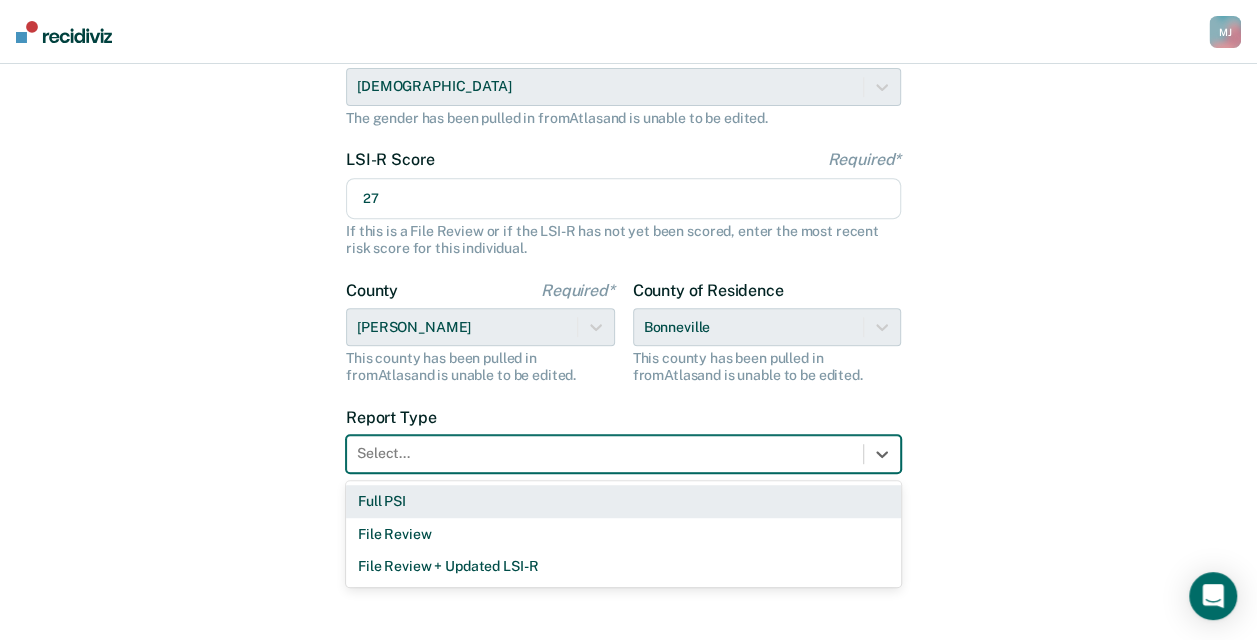 click at bounding box center [605, 453] 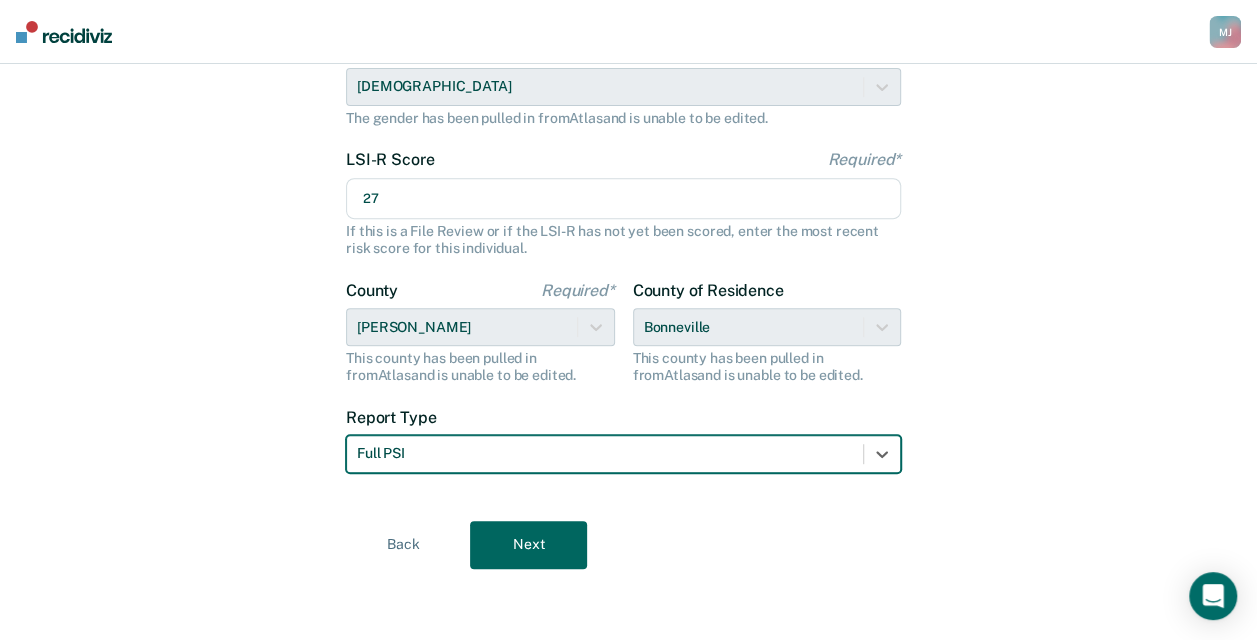 click on "Next" at bounding box center (528, 545) 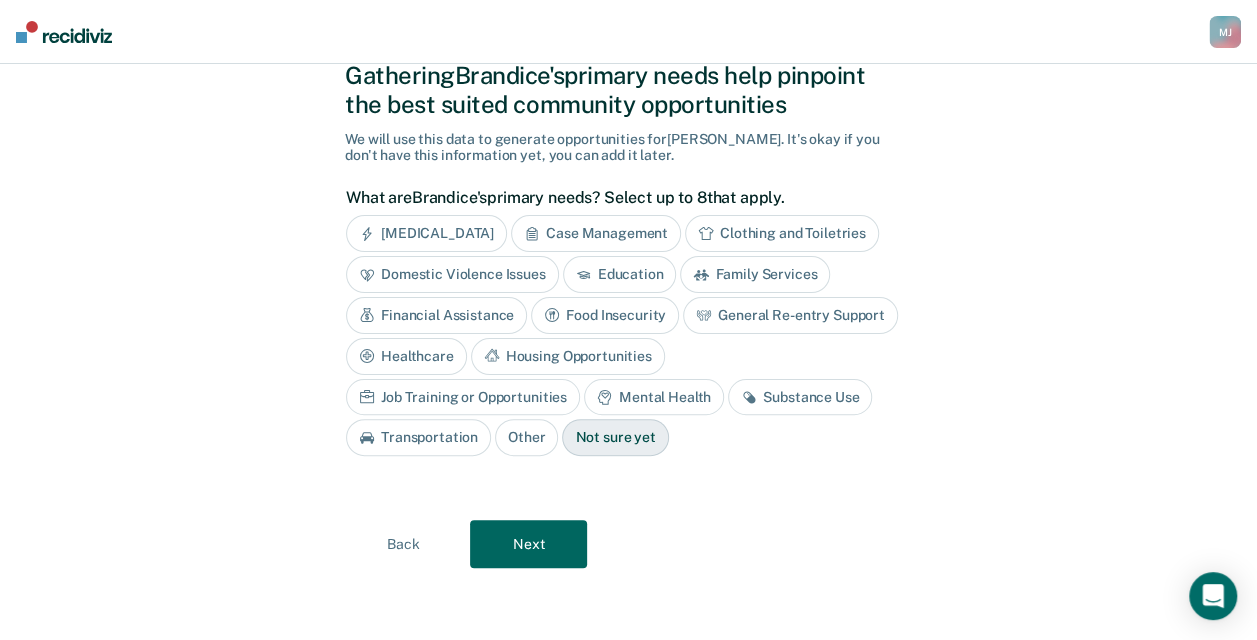 scroll, scrollTop: 71, scrollLeft: 0, axis: vertical 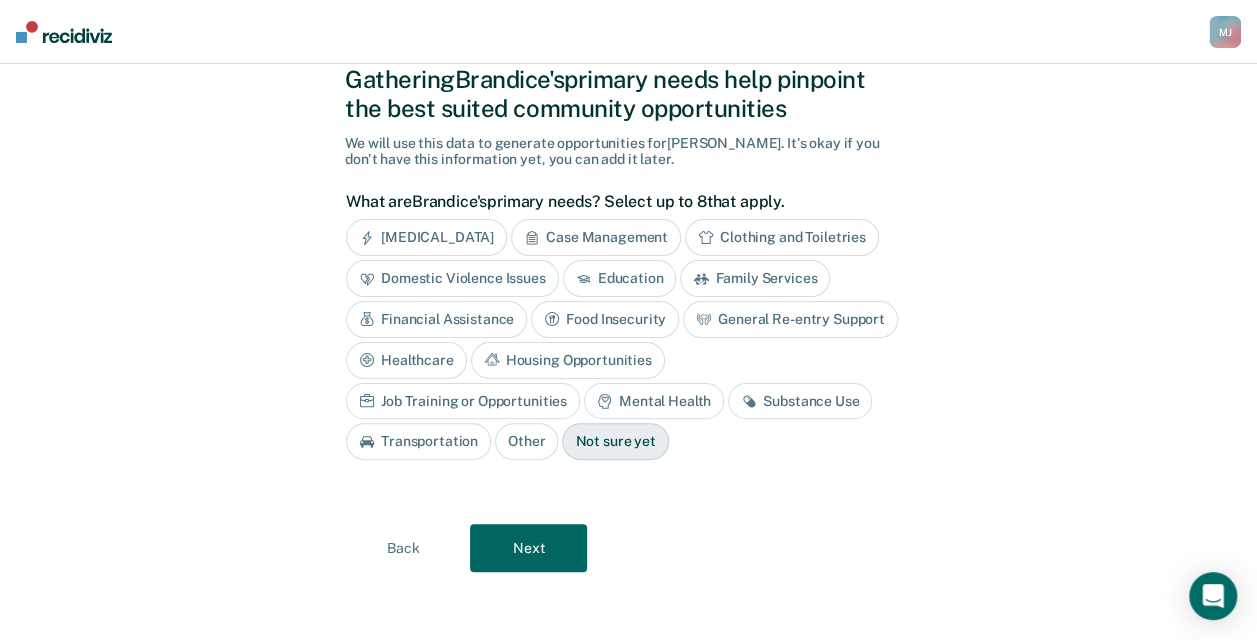 click on "Next" at bounding box center (528, 548) 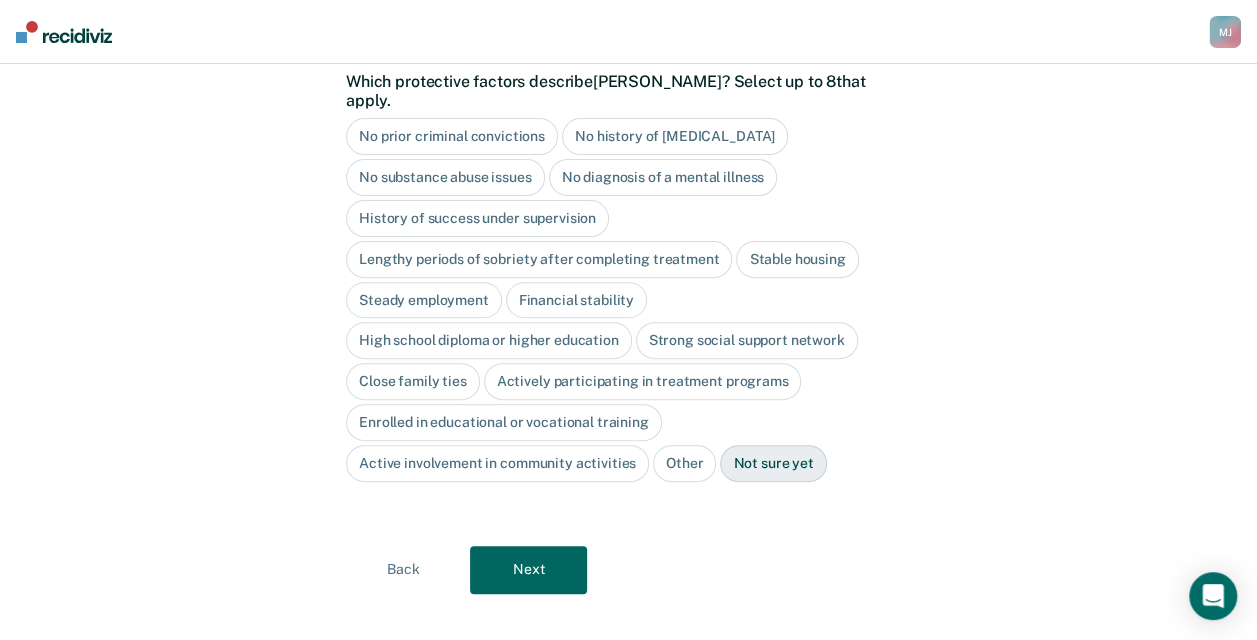 click on "Next" at bounding box center (528, 570) 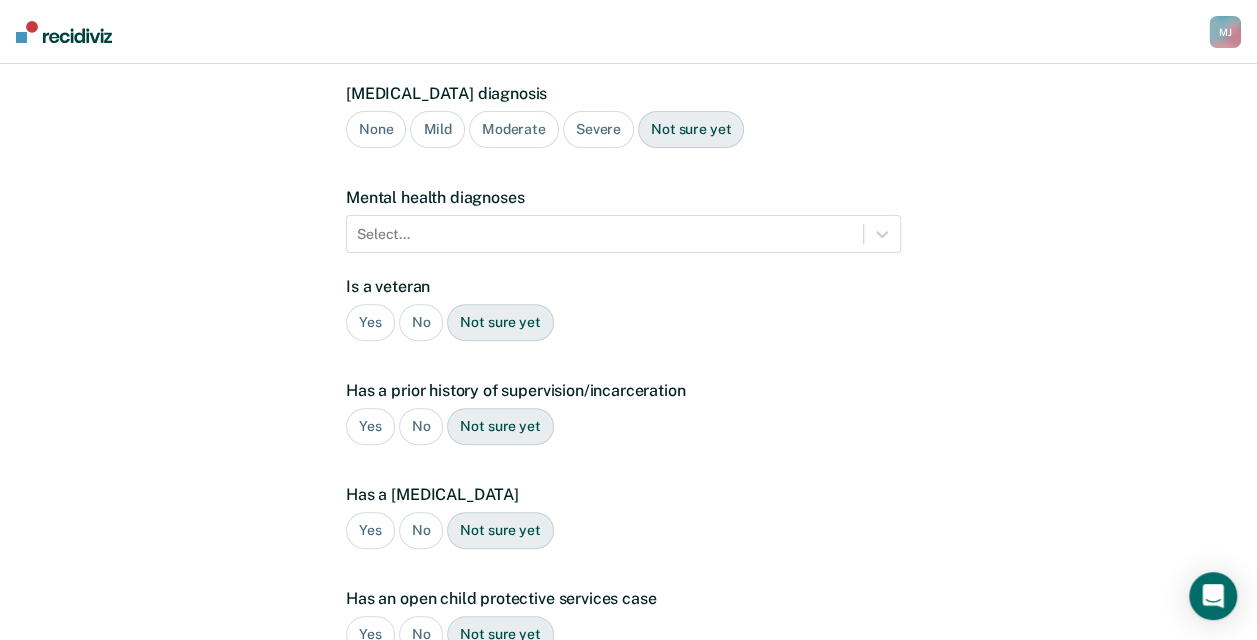 scroll, scrollTop: 476, scrollLeft: 0, axis: vertical 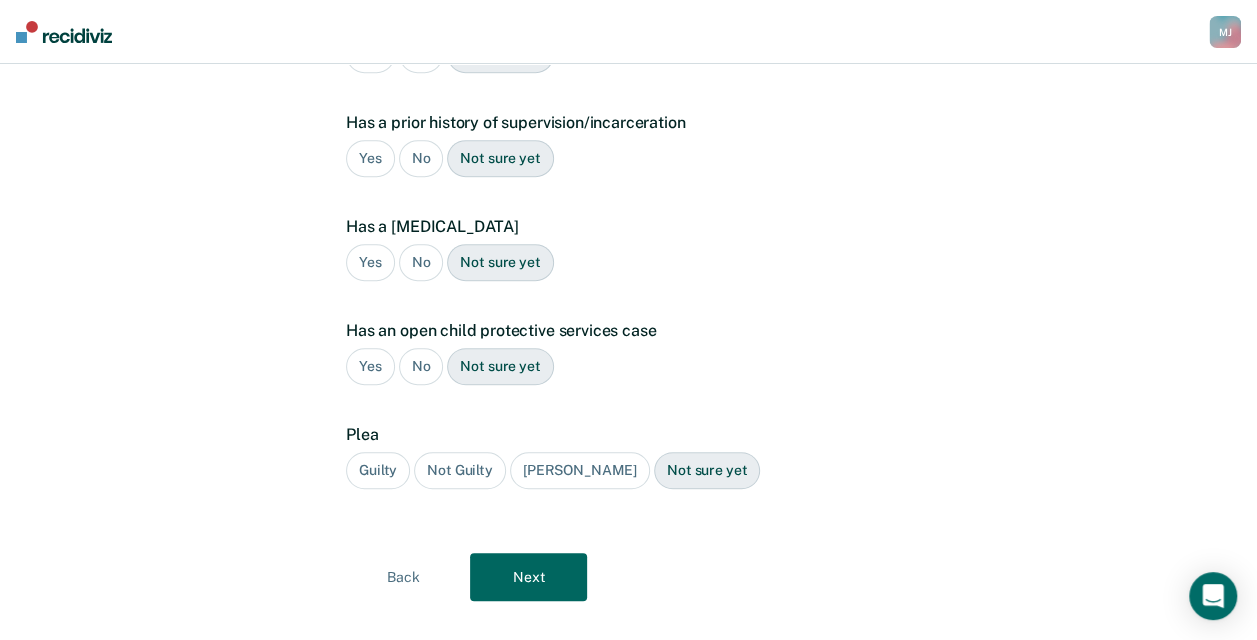 click on "Guilty" at bounding box center (378, 470) 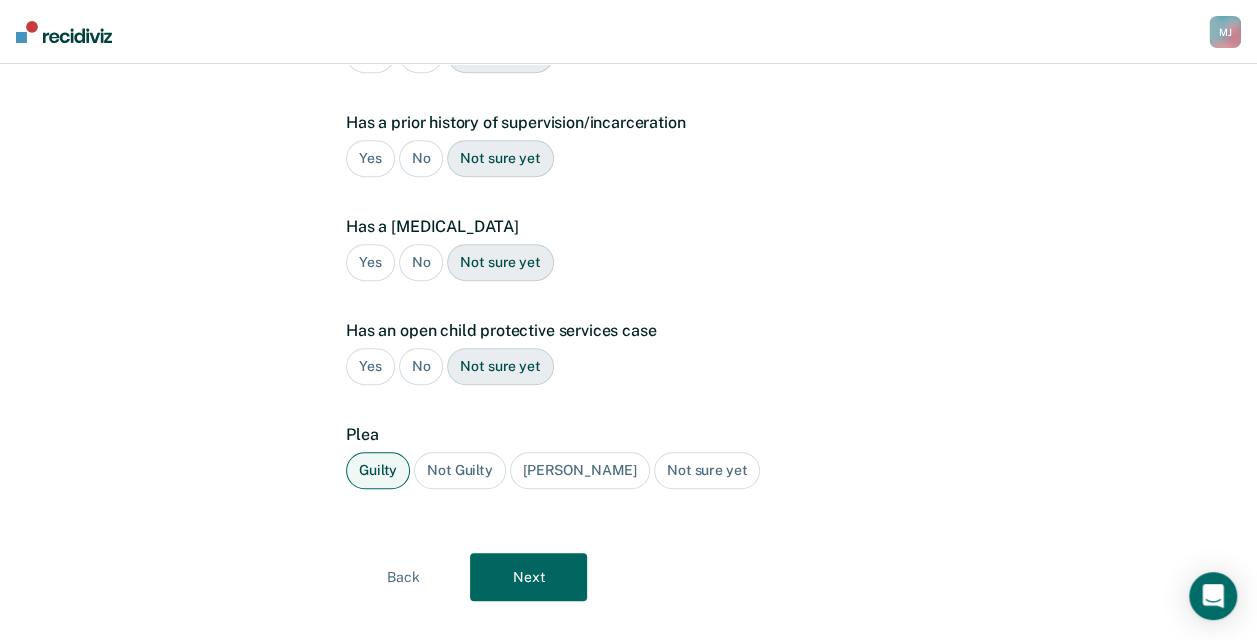 click on "Next" at bounding box center [528, 577] 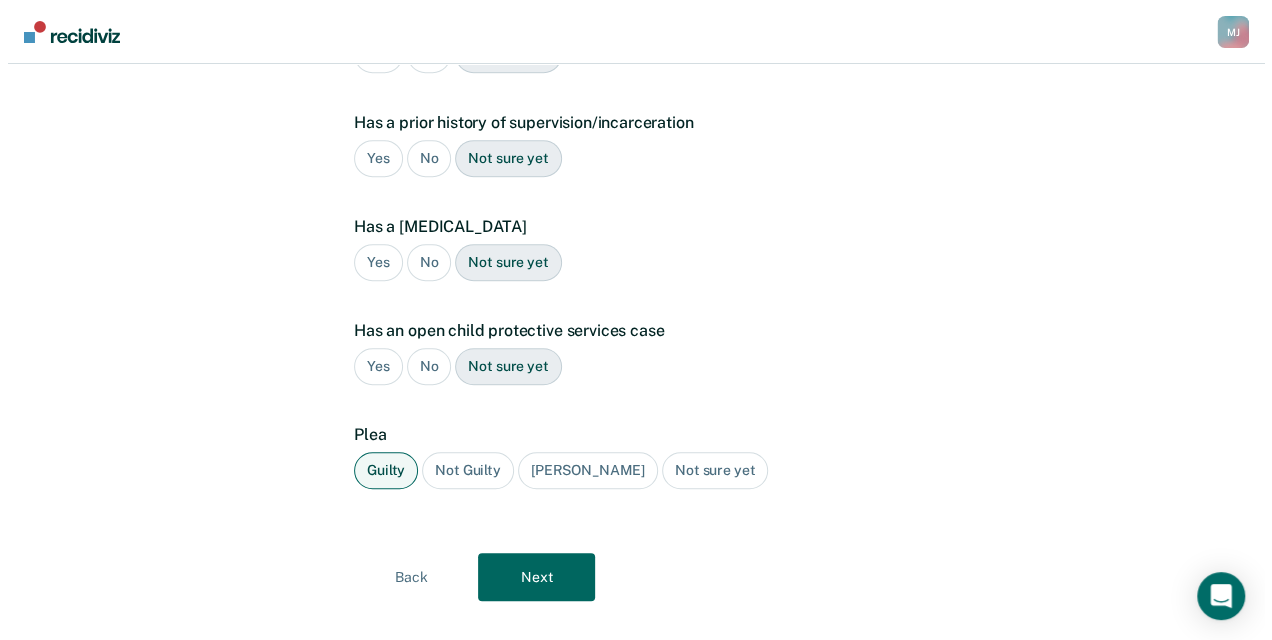 scroll, scrollTop: 0, scrollLeft: 0, axis: both 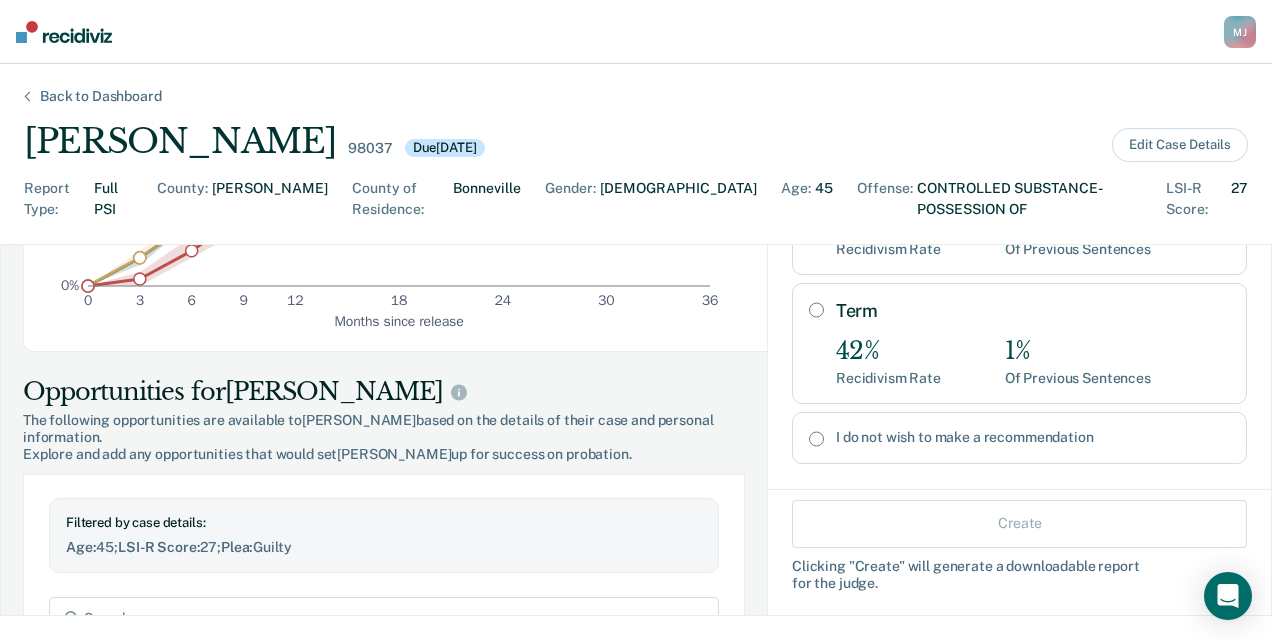 click on "I do not wish to make a recommendation" at bounding box center (816, 439) 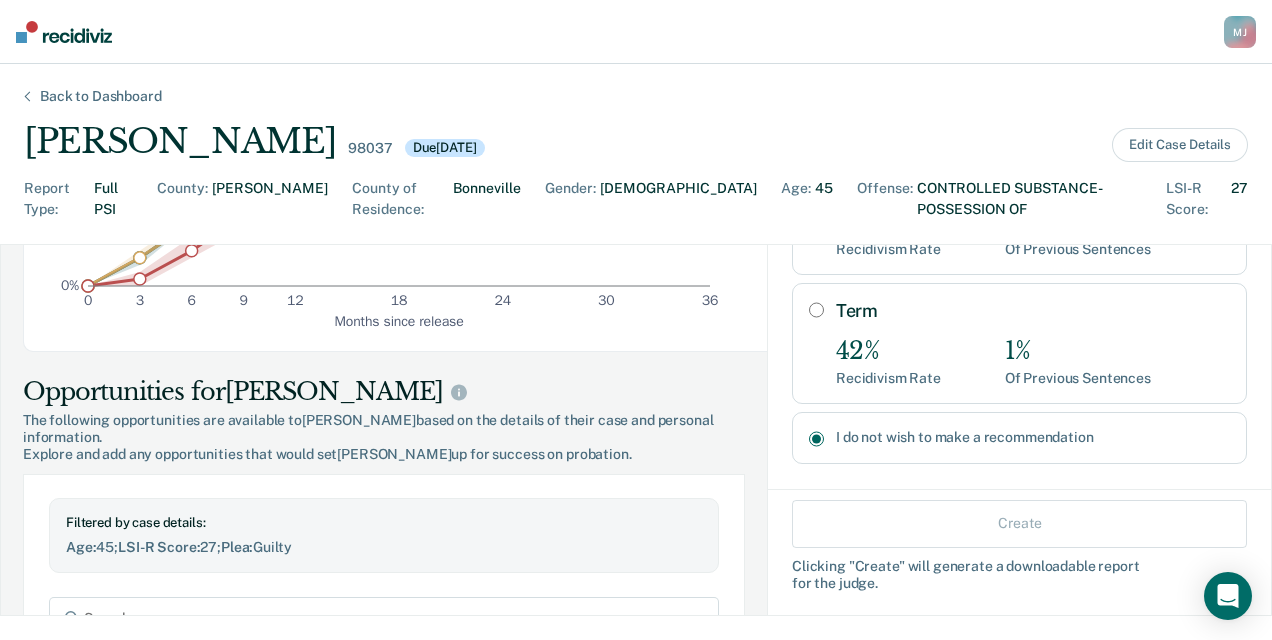 radio on "true" 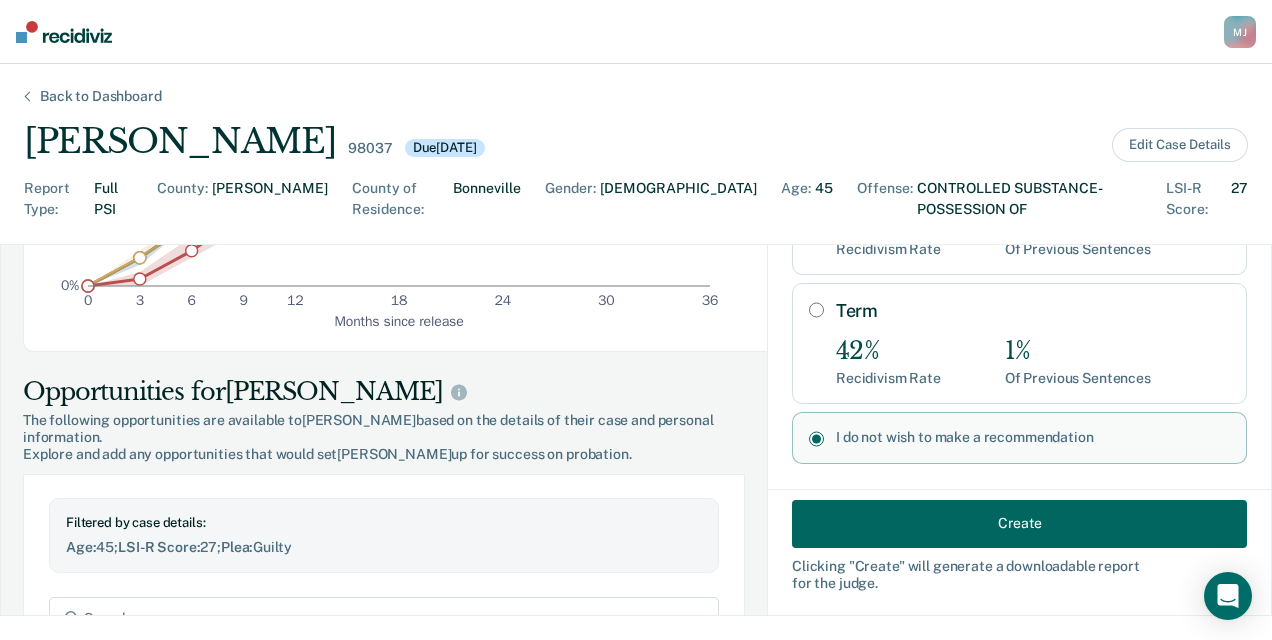 click on "Create" at bounding box center [1019, 523] 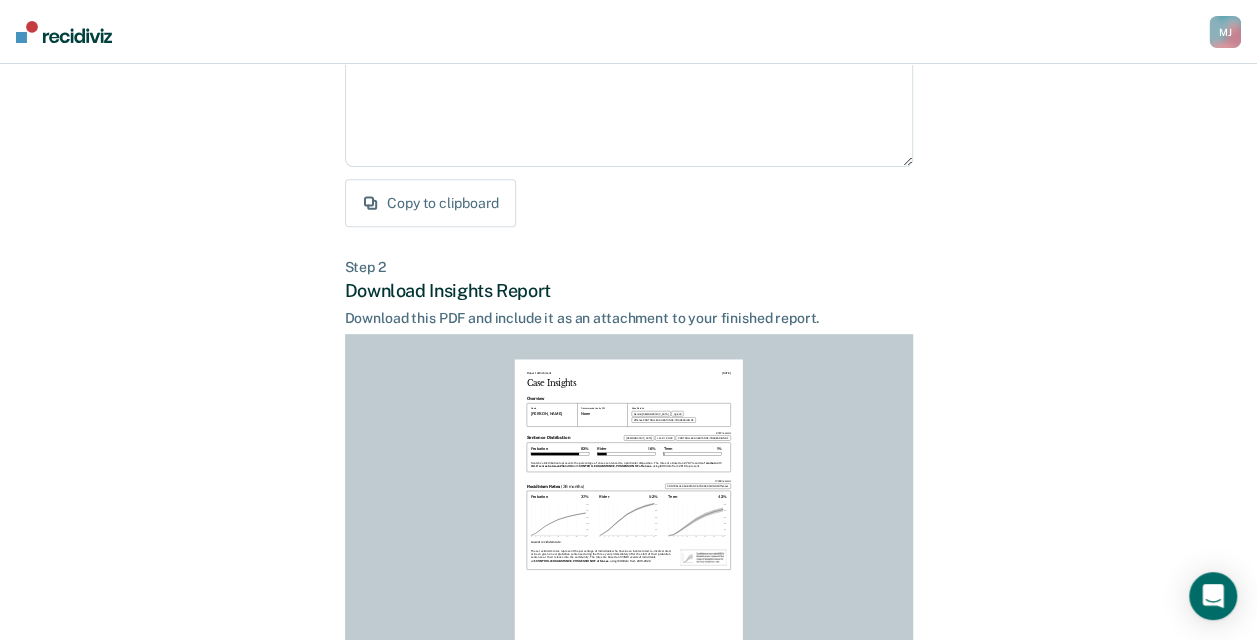 scroll, scrollTop: 500, scrollLeft: 0, axis: vertical 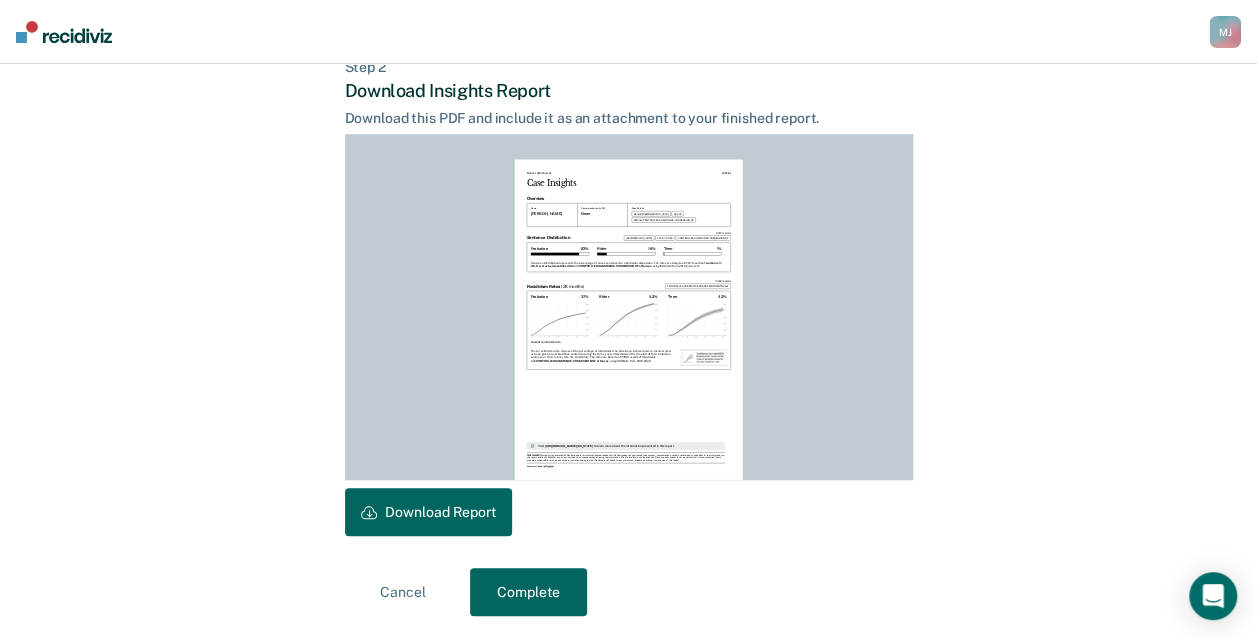 click on "Download Report" at bounding box center (428, 512) 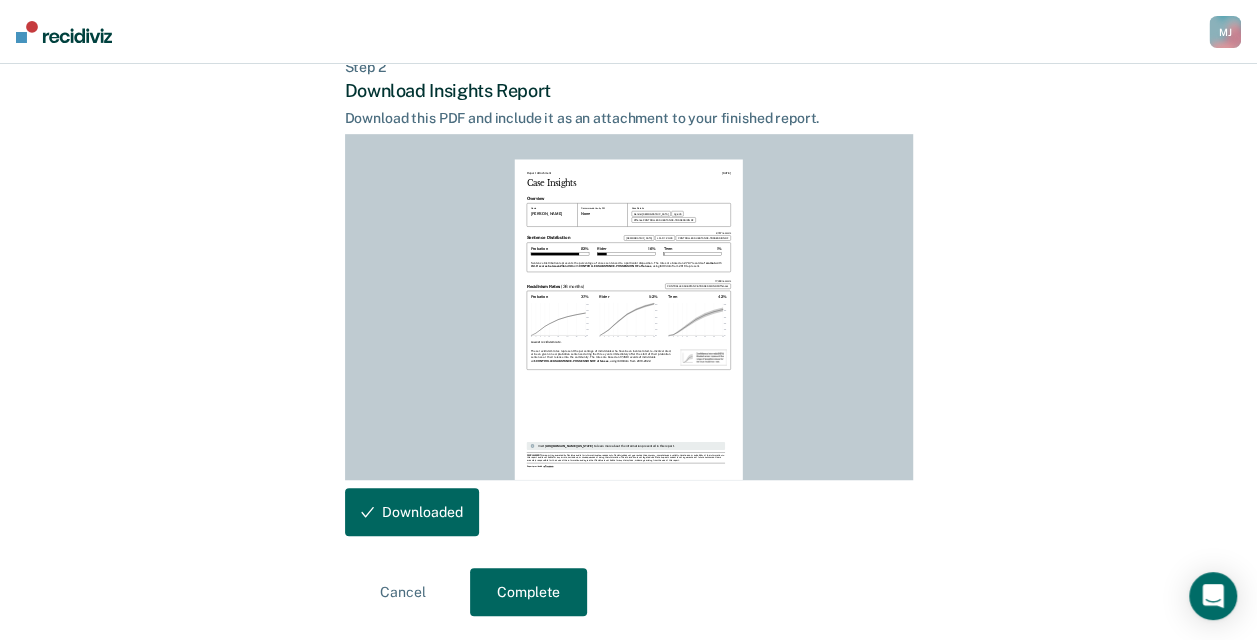 scroll, scrollTop: 500, scrollLeft: 0, axis: vertical 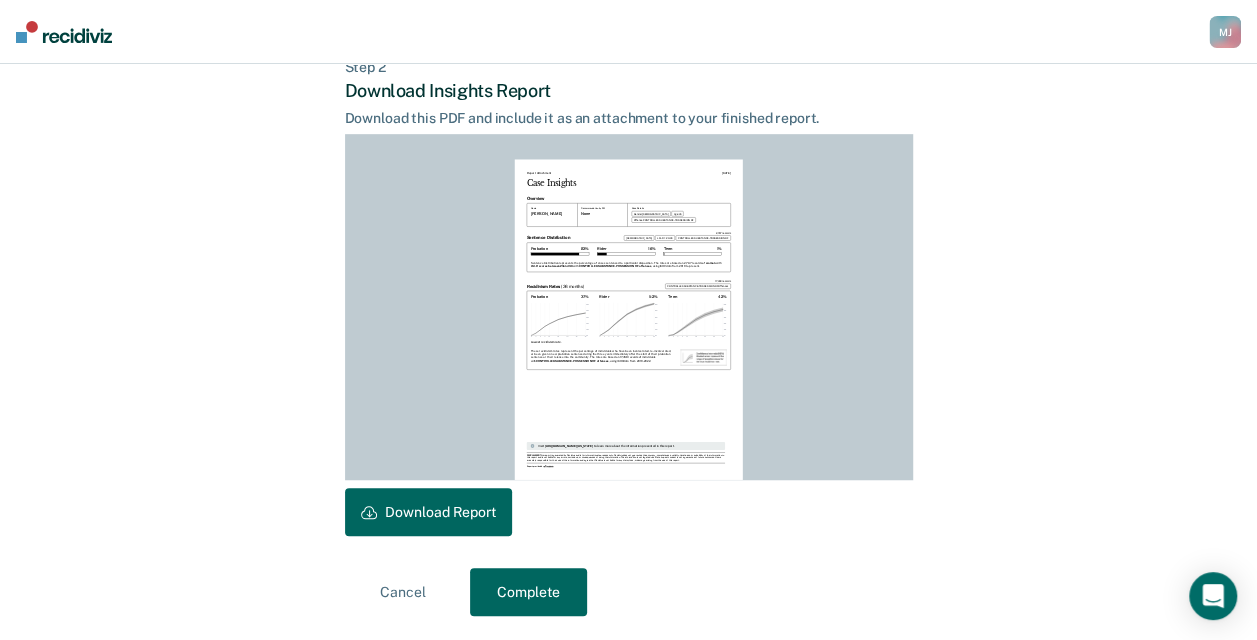 click on "Complete" at bounding box center [528, 592] 